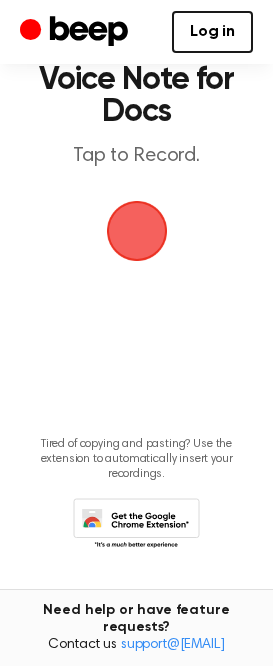 scroll, scrollTop: 102, scrollLeft: 0, axis: vertical 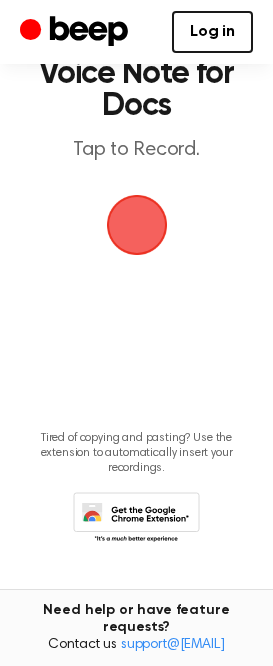 click at bounding box center (137, 225) 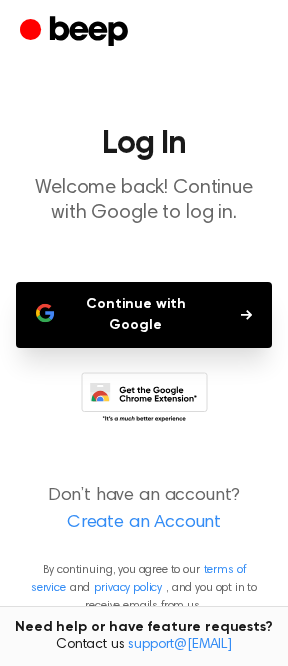 click on "Continue with Google" at bounding box center (144, 315) 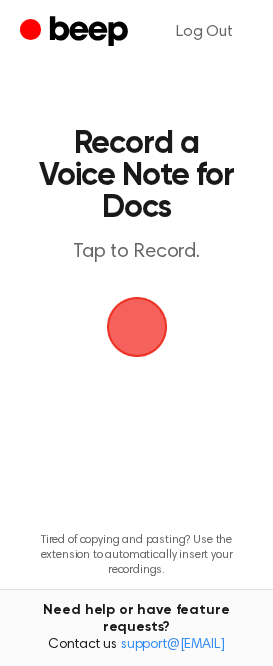 click at bounding box center [137, 327] 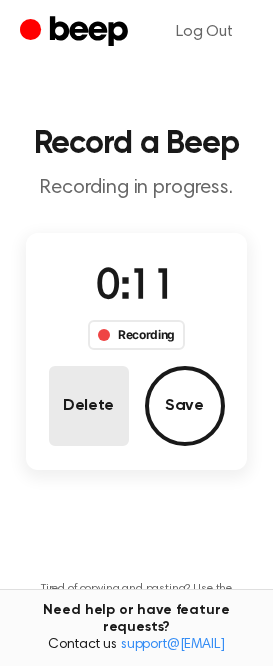 click on "Delete" at bounding box center (89, 406) 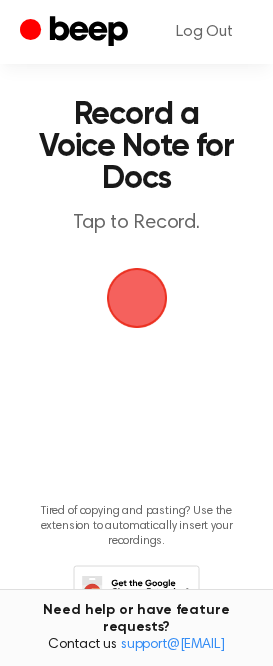 scroll, scrollTop: 0, scrollLeft: 0, axis: both 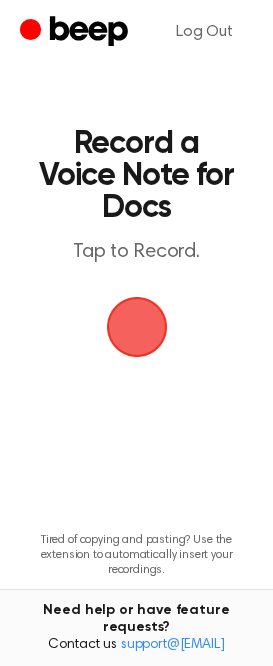 click at bounding box center [137, 327] 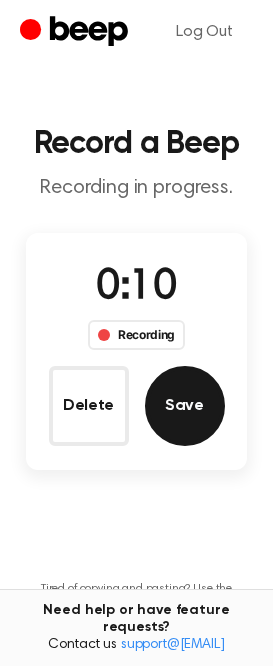 click on "Save" at bounding box center (185, 406) 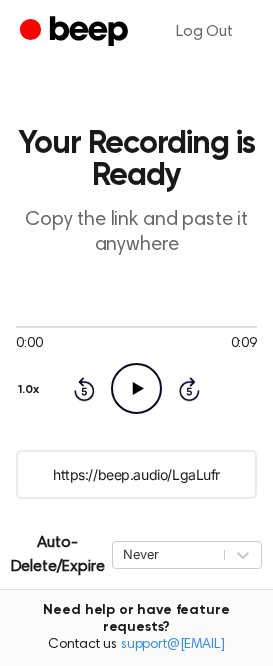 click on "Play Audio" 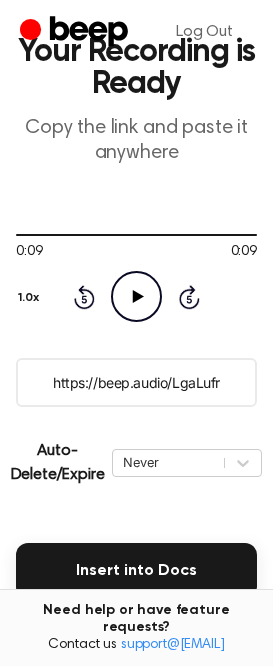 scroll, scrollTop: 200, scrollLeft: 0, axis: vertical 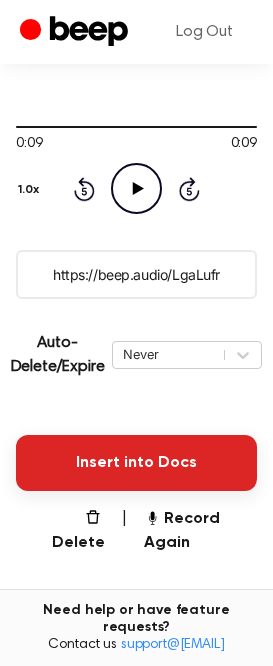 click on "Insert into Docs" at bounding box center [136, 463] 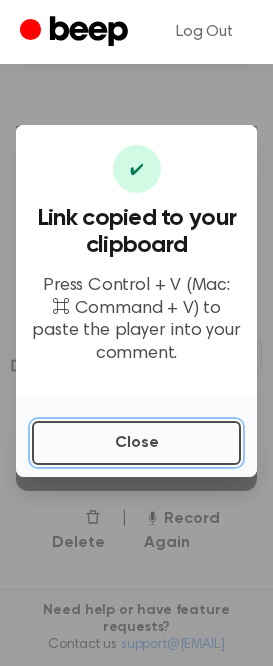 click on "Close" at bounding box center (136, 443) 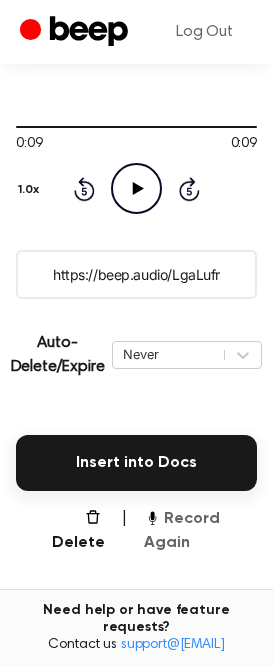 click on "Record Again" at bounding box center (200, 531) 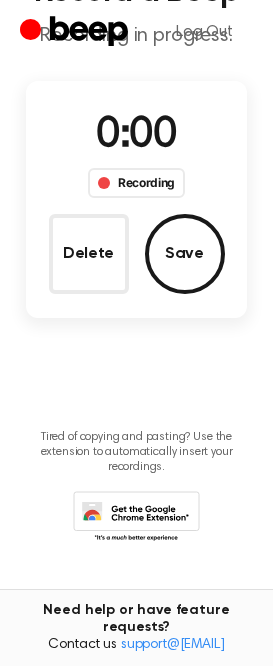 scroll, scrollTop: 0, scrollLeft: 0, axis: both 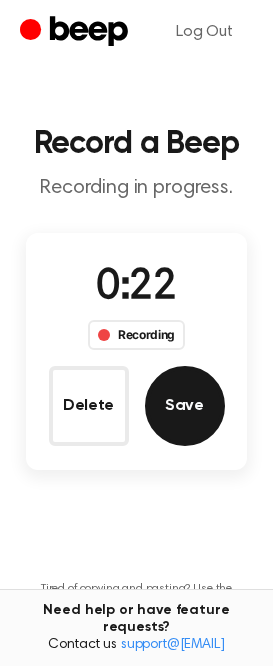 click on "Save" at bounding box center [185, 406] 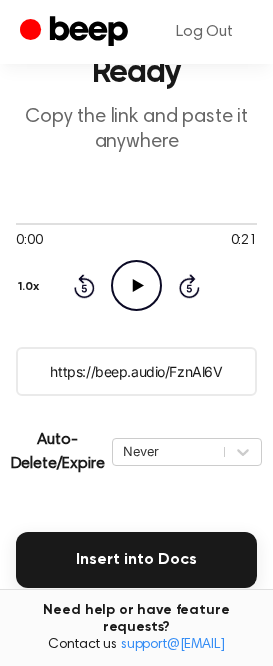 scroll, scrollTop: 100, scrollLeft: 0, axis: vertical 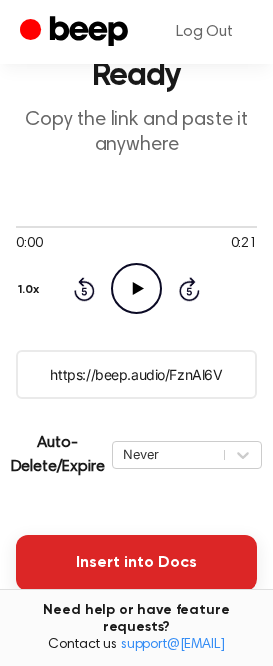 click on "Insert into Docs" at bounding box center [136, 563] 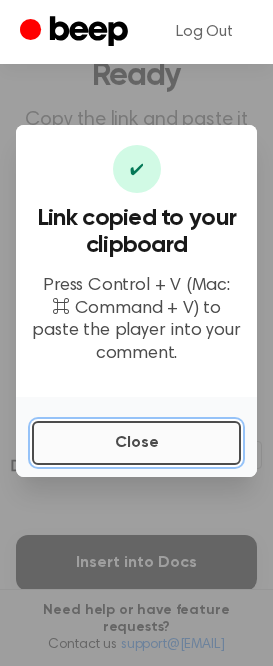 click on "Close" at bounding box center [136, 443] 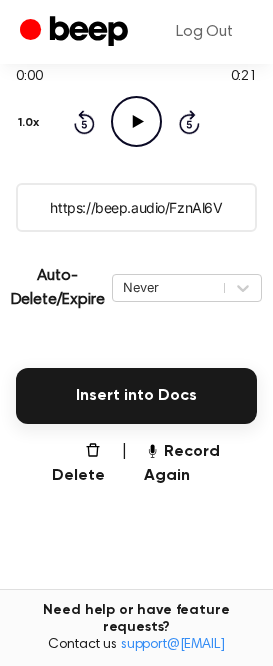 scroll, scrollTop: 300, scrollLeft: 0, axis: vertical 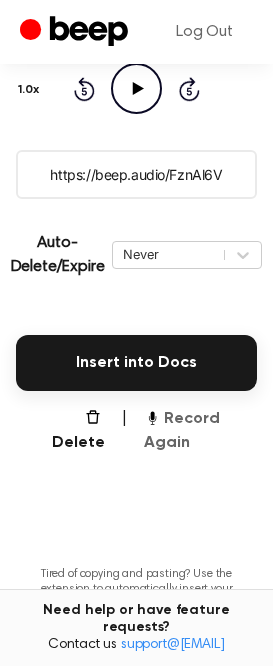 click on "Record Again" at bounding box center (200, 431) 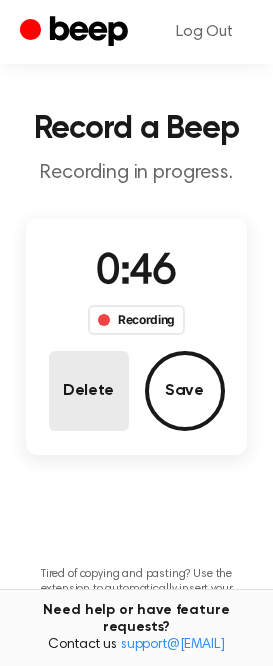 click on "Delete" at bounding box center (89, 391) 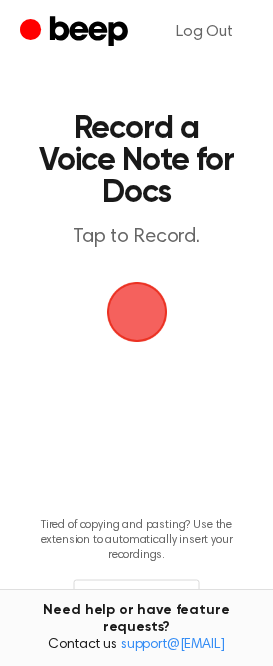 scroll, scrollTop: 0, scrollLeft: 0, axis: both 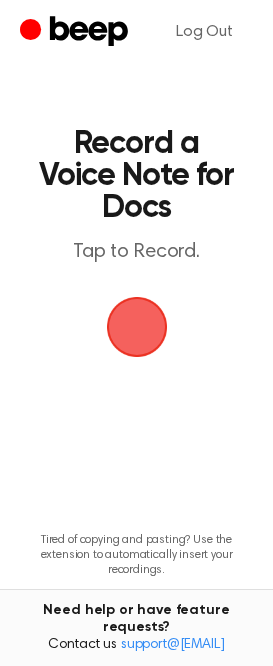 click at bounding box center [137, 327] 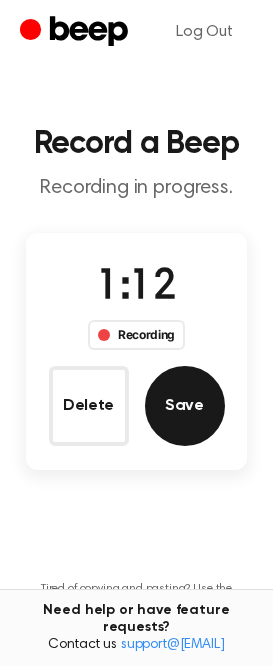 click on "Save" at bounding box center (185, 406) 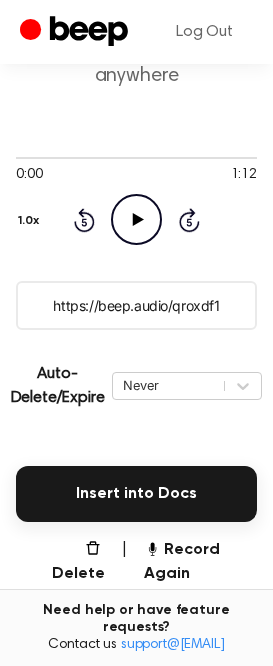 scroll, scrollTop: 200, scrollLeft: 0, axis: vertical 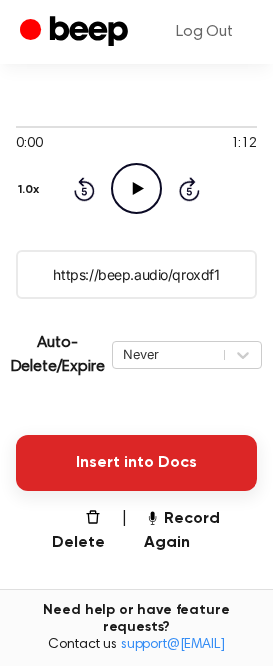 click on "Insert into Docs" at bounding box center [136, 463] 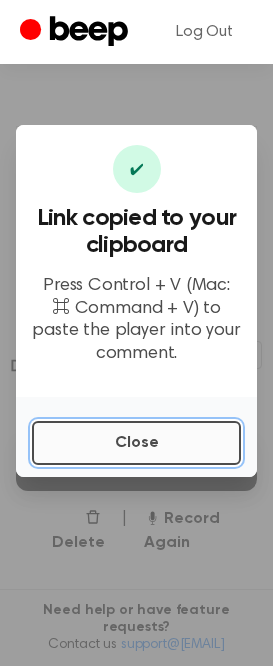 click on "Close" at bounding box center (136, 443) 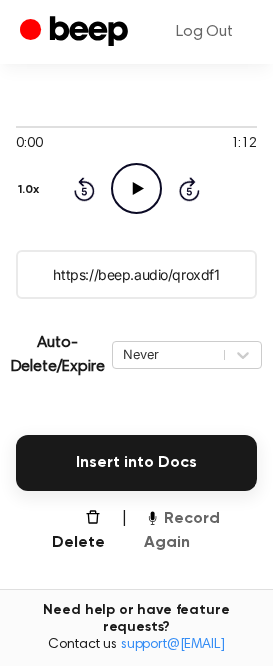 click on "Record Again" at bounding box center [200, 531] 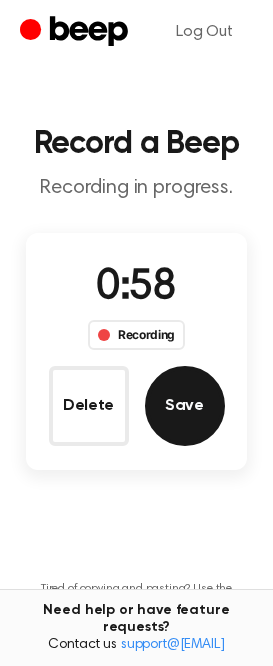 click on "Save" at bounding box center (185, 406) 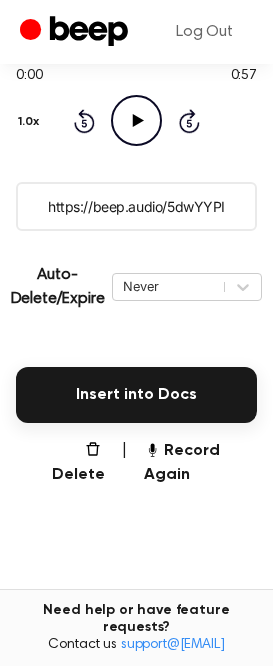 scroll, scrollTop: 300, scrollLeft: 0, axis: vertical 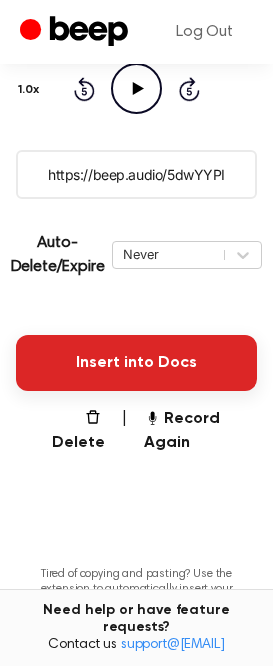 click on "Insert into Docs" at bounding box center [136, 363] 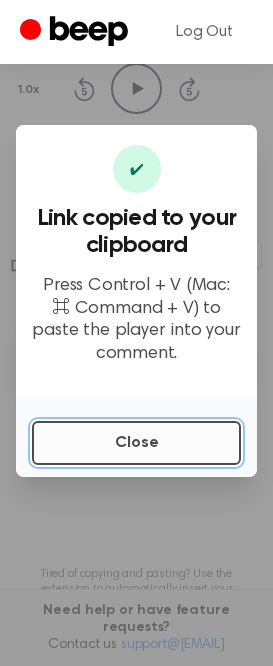 click on "Close" at bounding box center (136, 443) 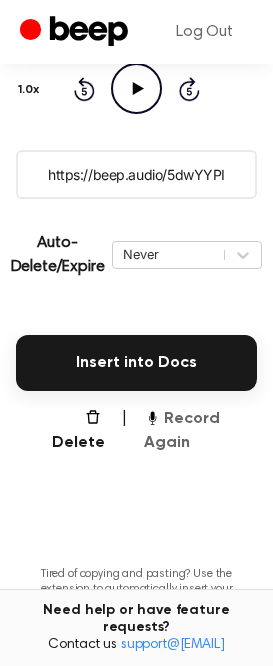 click on "Record Again" at bounding box center (200, 431) 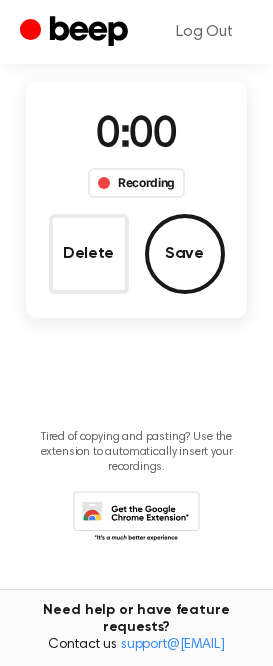 scroll, scrollTop: 15, scrollLeft: 0, axis: vertical 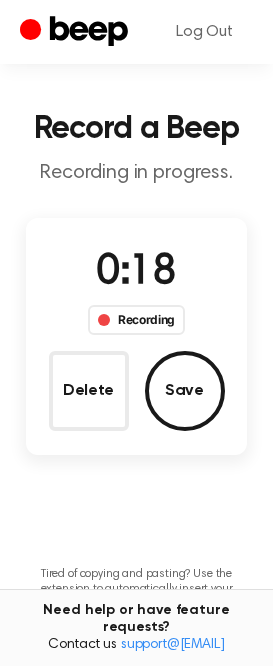 click on "Save" at bounding box center [185, 391] 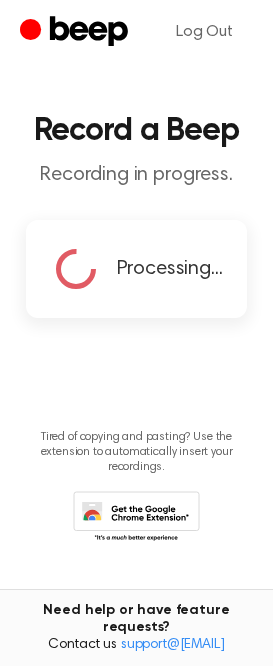 scroll, scrollTop: 0, scrollLeft: 0, axis: both 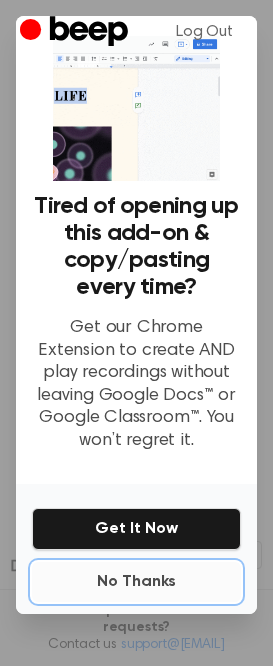 click on "No Thanks" at bounding box center (136, 582) 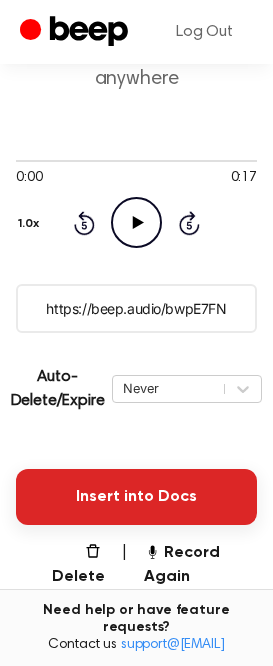 scroll, scrollTop: 200, scrollLeft: 0, axis: vertical 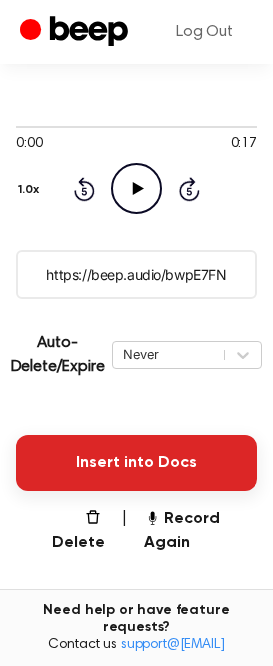 click on "Insert into Docs" at bounding box center [136, 463] 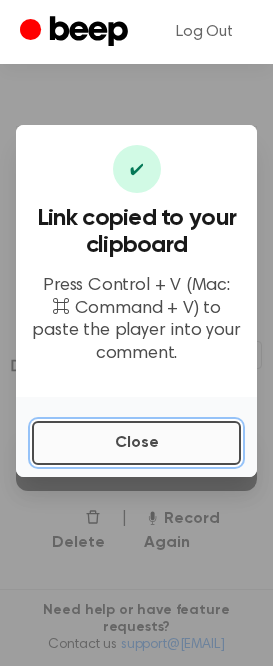 click on "Close" at bounding box center (136, 443) 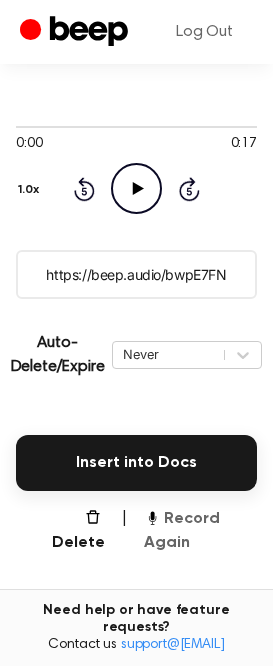 click on "Record Again" at bounding box center [200, 531] 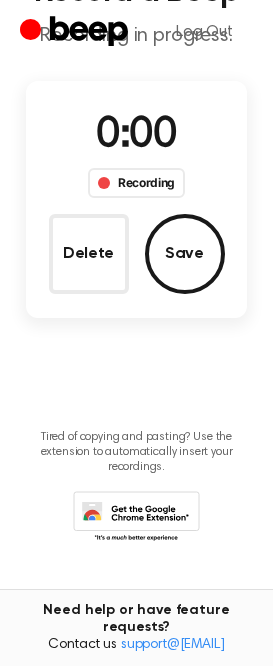 scroll, scrollTop: 0, scrollLeft: 0, axis: both 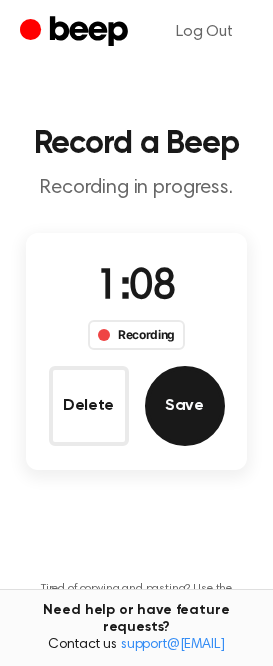click on "Save" at bounding box center (185, 406) 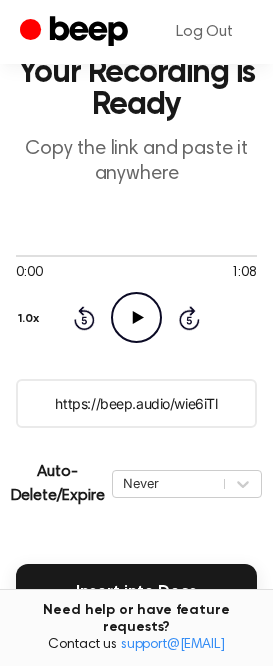 scroll, scrollTop: 100, scrollLeft: 0, axis: vertical 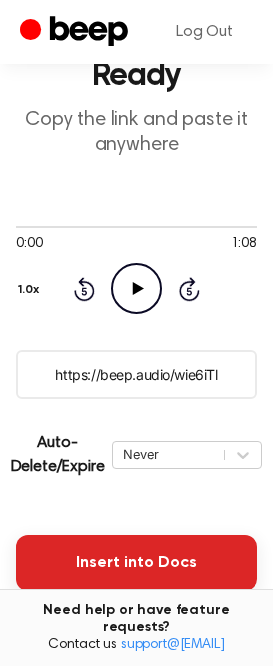click on "Insert into Docs" at bounding box center [136, 563] 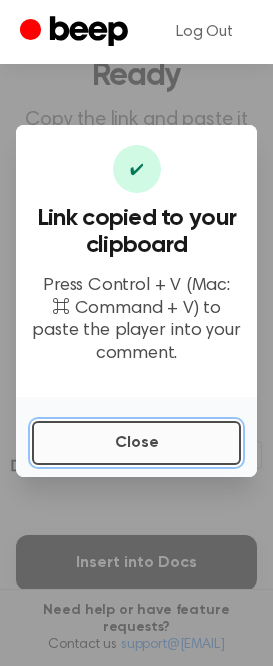click on "Close" at bounding box center (136, 443) 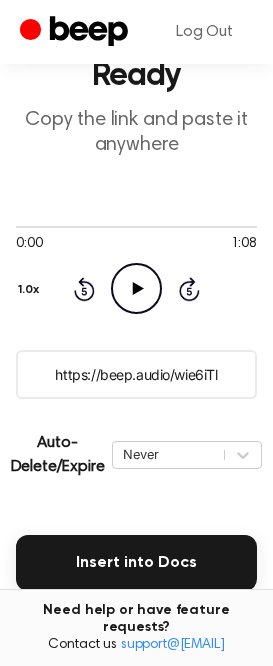 scroll, scrollTop: 200, scrollLeft: 0, axis: vertical 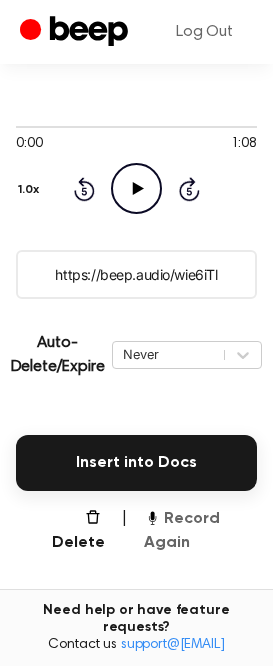 click on "Record Again" at bounding box center [200, 531] 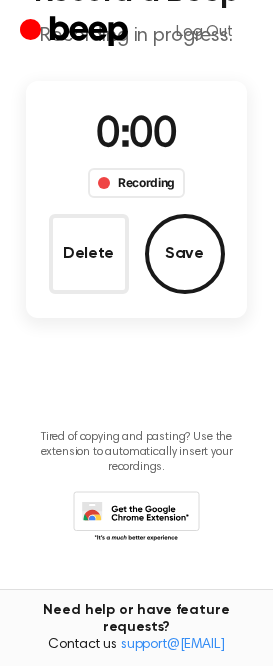 scroll, scrollTop: 0, scrollLeft: 0, axis: both 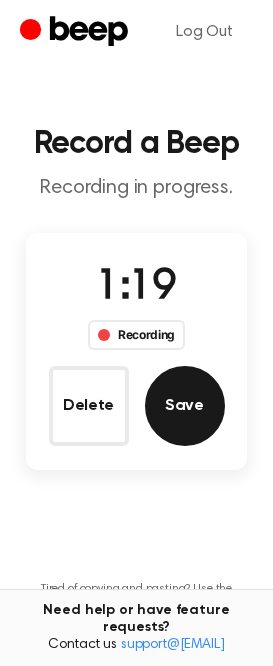 click on "Save" at bounding box center [185, 406] 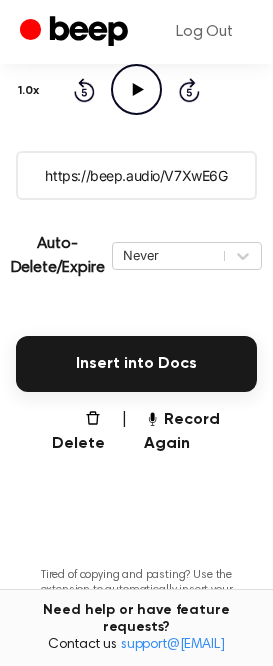 scroll, scrollTop: 300, scrollLeft: 0, axis: vertical 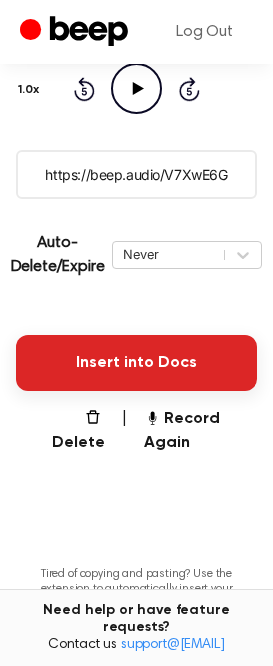 click on "Insert into Docs" at bounding box center [136, 363] 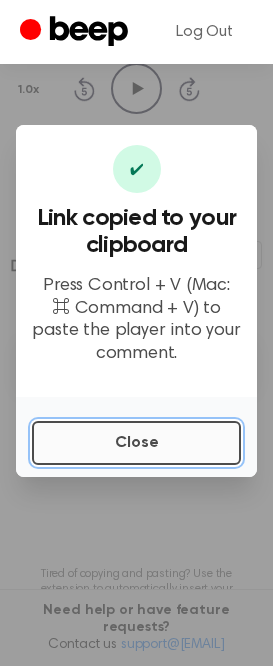 click on "Close" at bounding box center [136, 443] 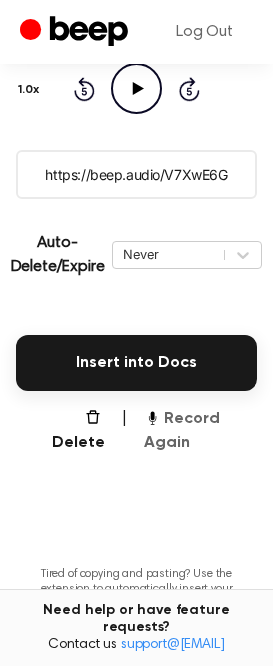 click on "Record Again" at bounding box center [200, 431] 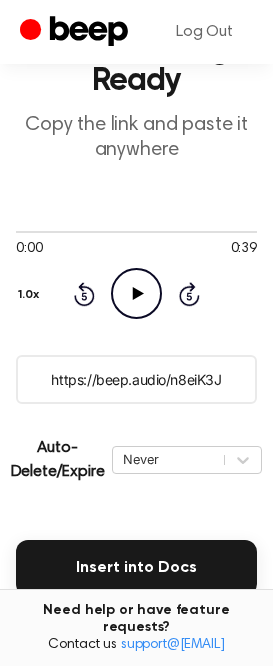 scroll, scrollTop: 200, scrollLeft: 0, axis: vertical 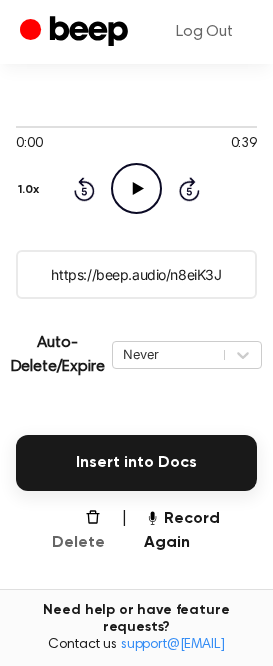 click 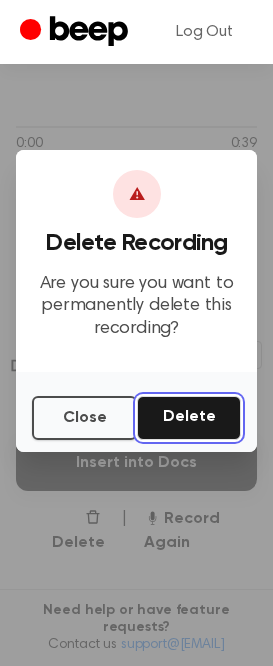 click on "Delete" at bounding box center (189, 418) 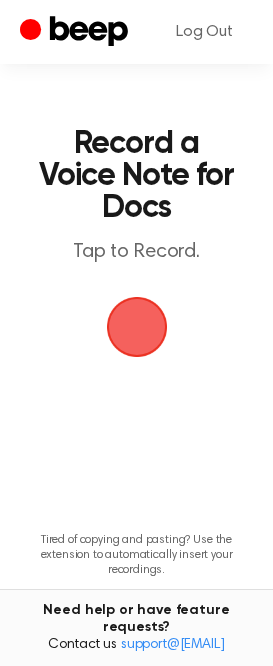 scroll, scrollTop: 0, scrollLeft: 0, axis: both 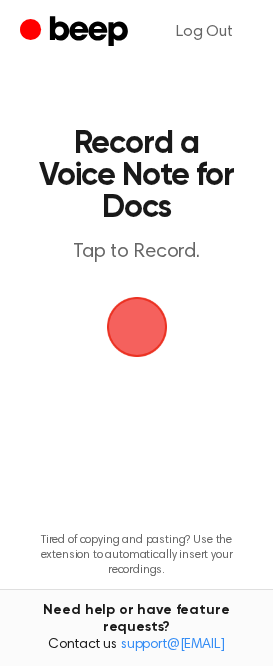 click at bounding box center (137, 327) 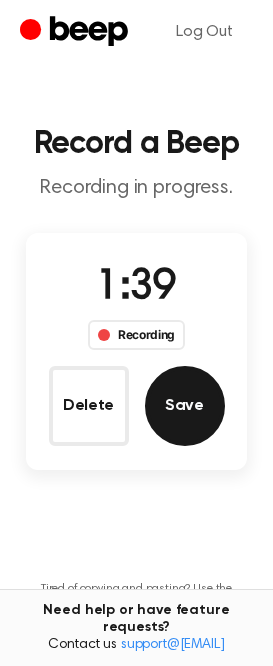 click on "Save" at bounding box center (185, 406) 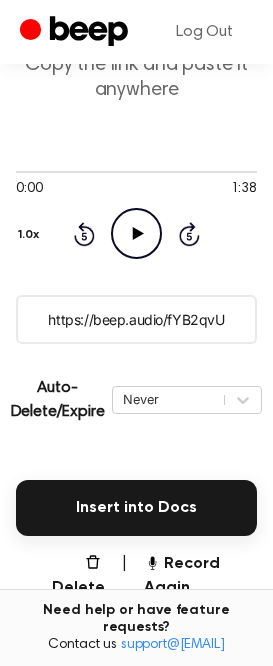 scroll, scrollTop: 200, scrollLeft: 0, axis: vertical 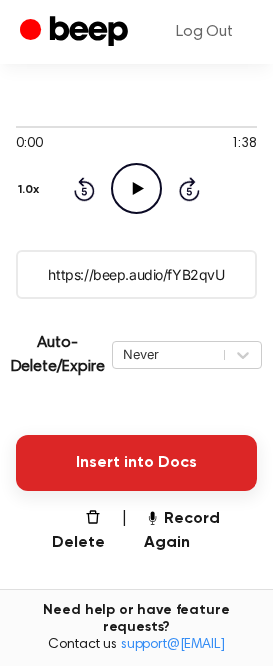 click on "Insert into Docs" at bounding box center (136, 463) 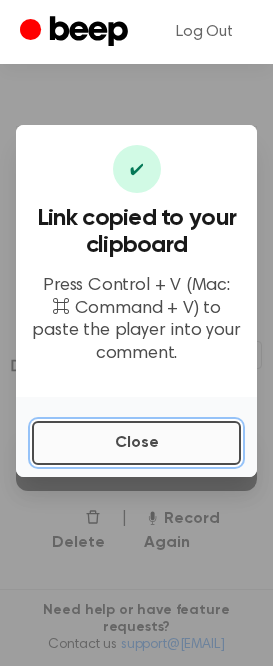 click on "Close" at bounding box center [136, 443] 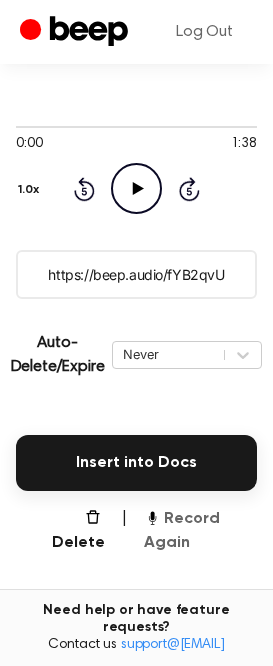 click on "Record Again" at bounding box center (200, 531) 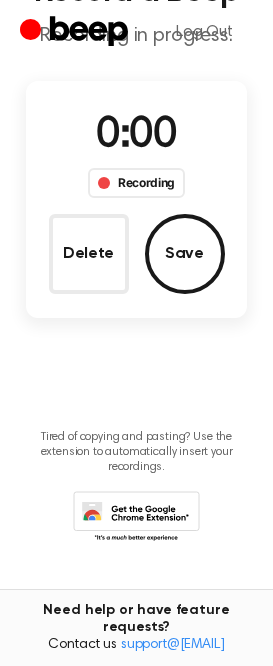 scroll, scrollTop: 0, scrollLeft: 0, axis: both 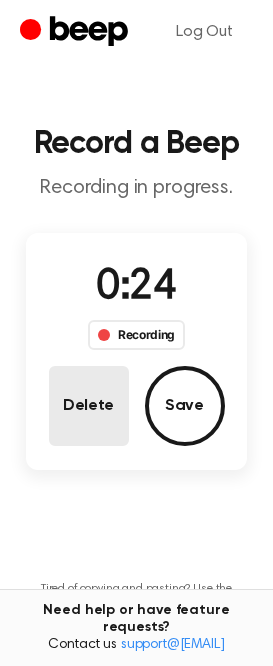 click on "Delete" at bounding box center (89, 406) 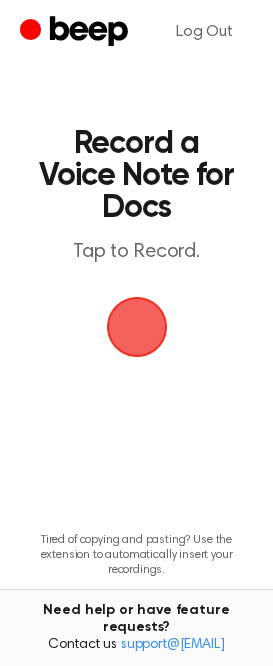 click at bounding box center [137, 327] 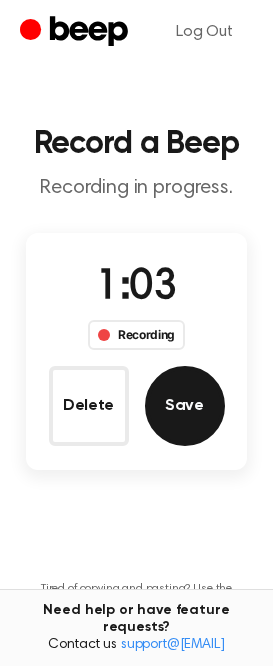 click on "Save" at bounding box center [185, 406] 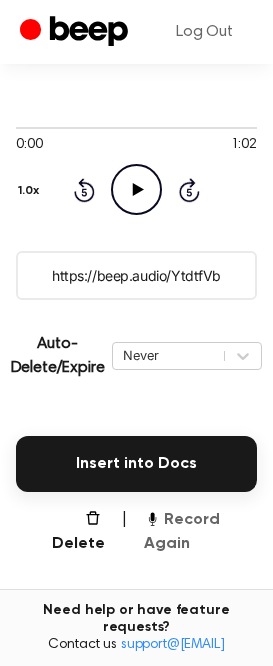 scroll, scrollTop: 200, scrollLeft: 0, axis: vertical 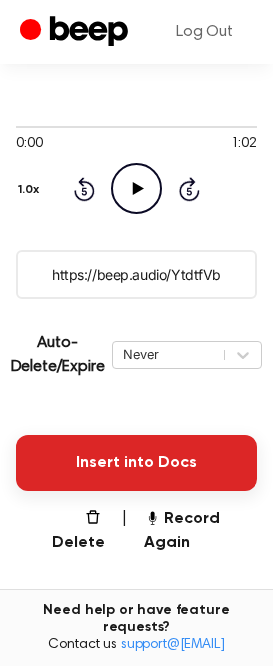click on "Insert into Docs" at bounding box center (136, 463) 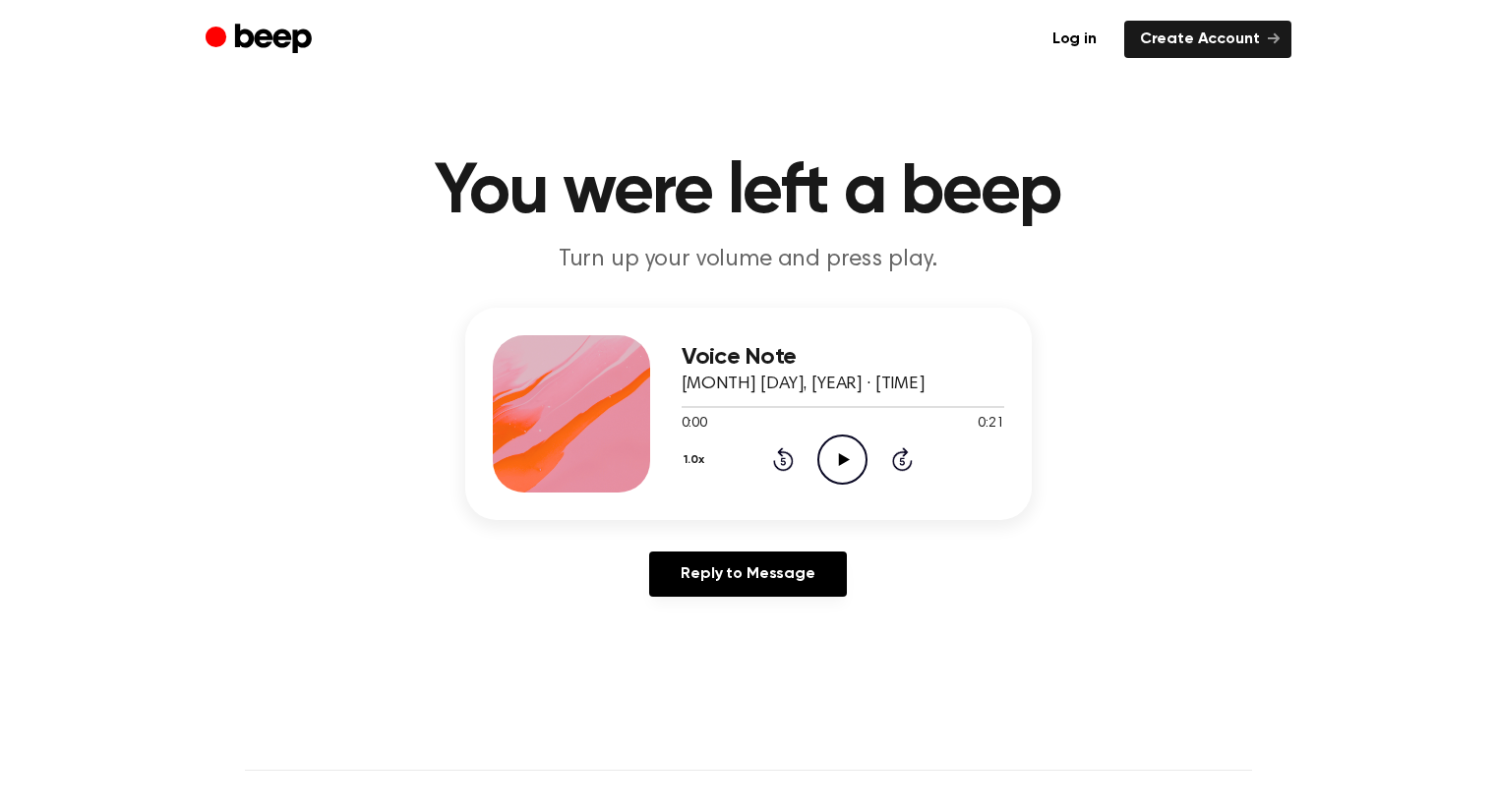scroll, scrollTop: 0, scrollLeft: 0, axis: both 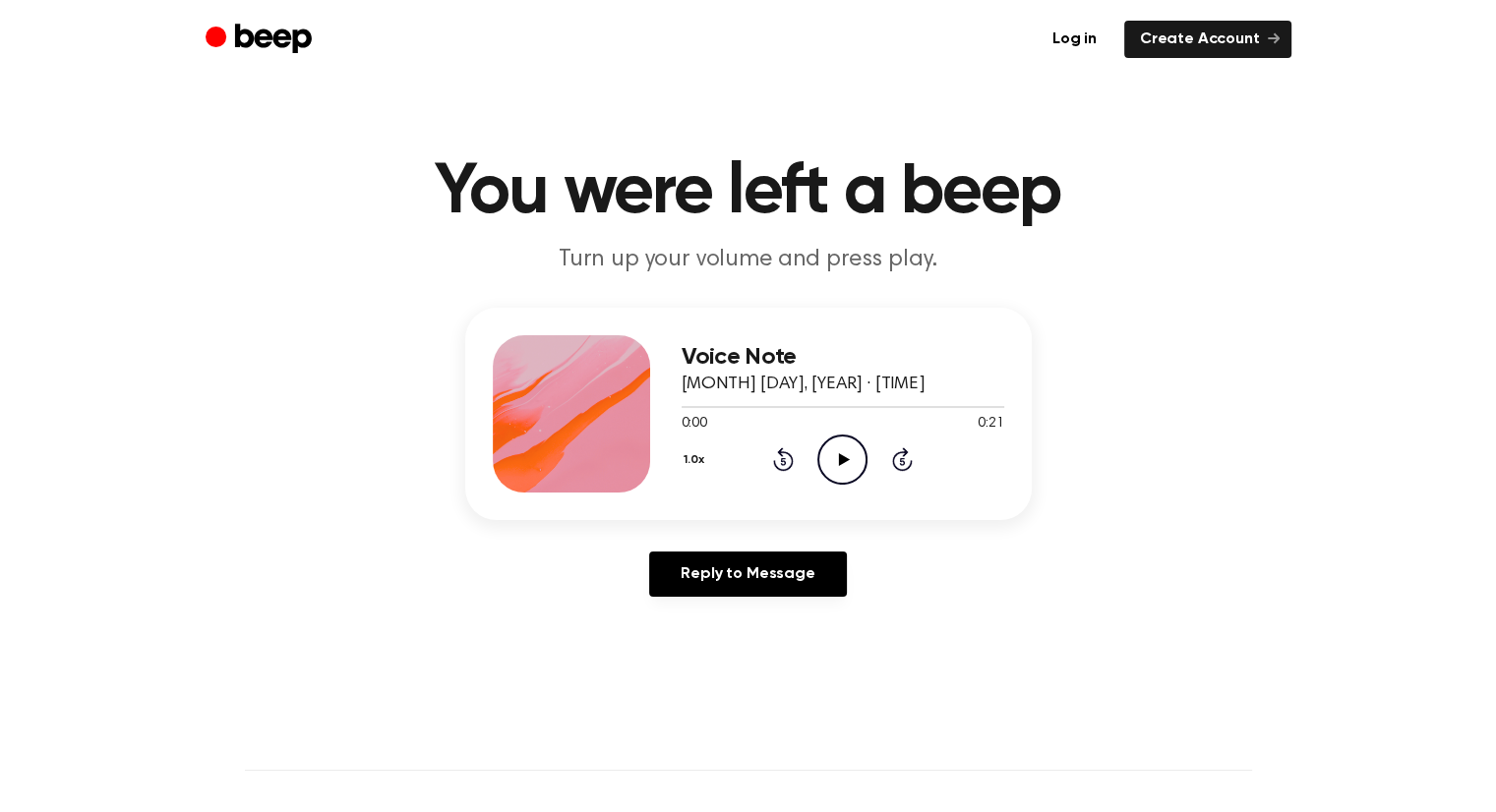 click on "Play Audio" 